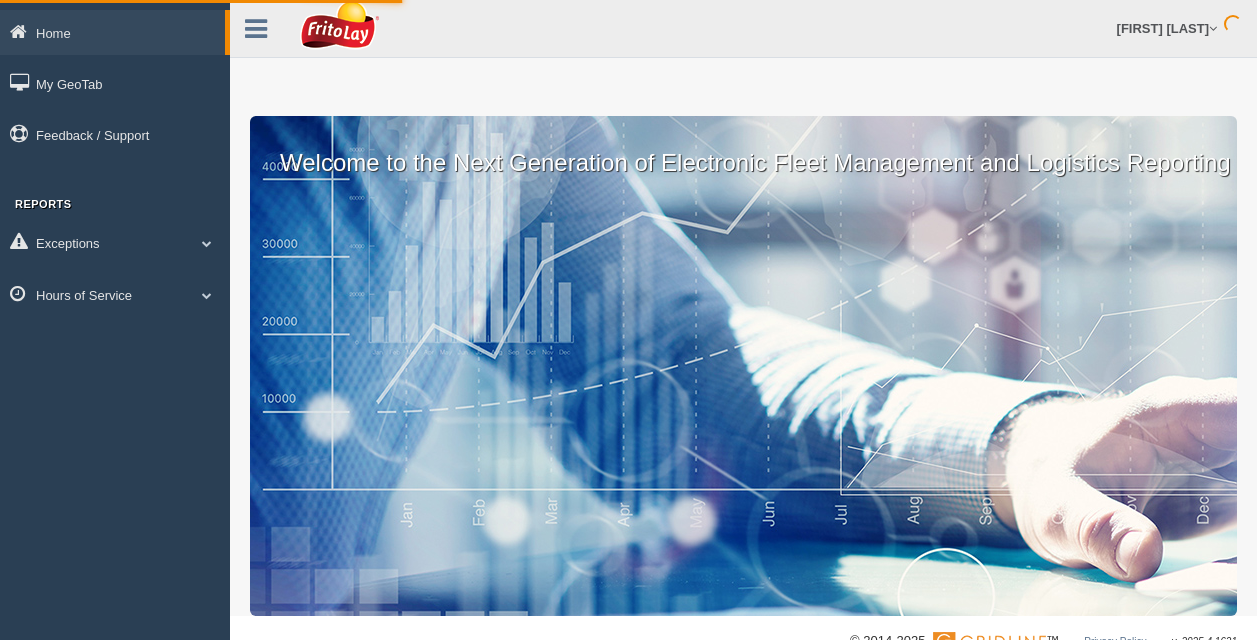 scroll, scrollTop: 0, scrollLeft: 0, axis: both 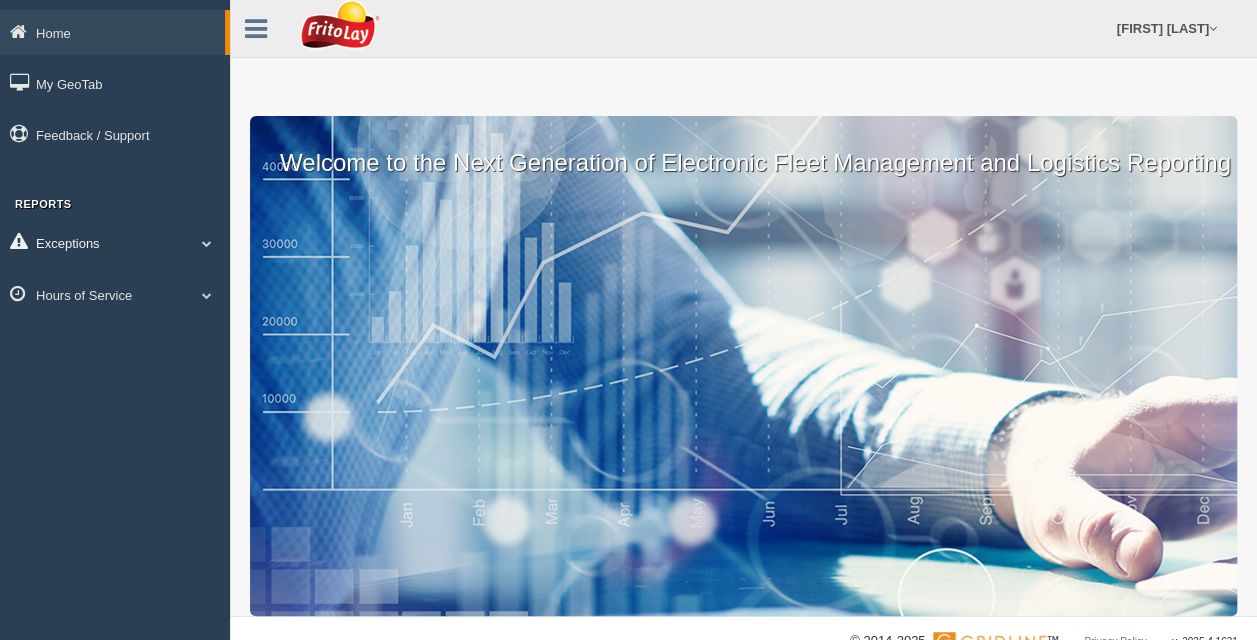 click on "Exceptions" at bounding box center [115, 242] 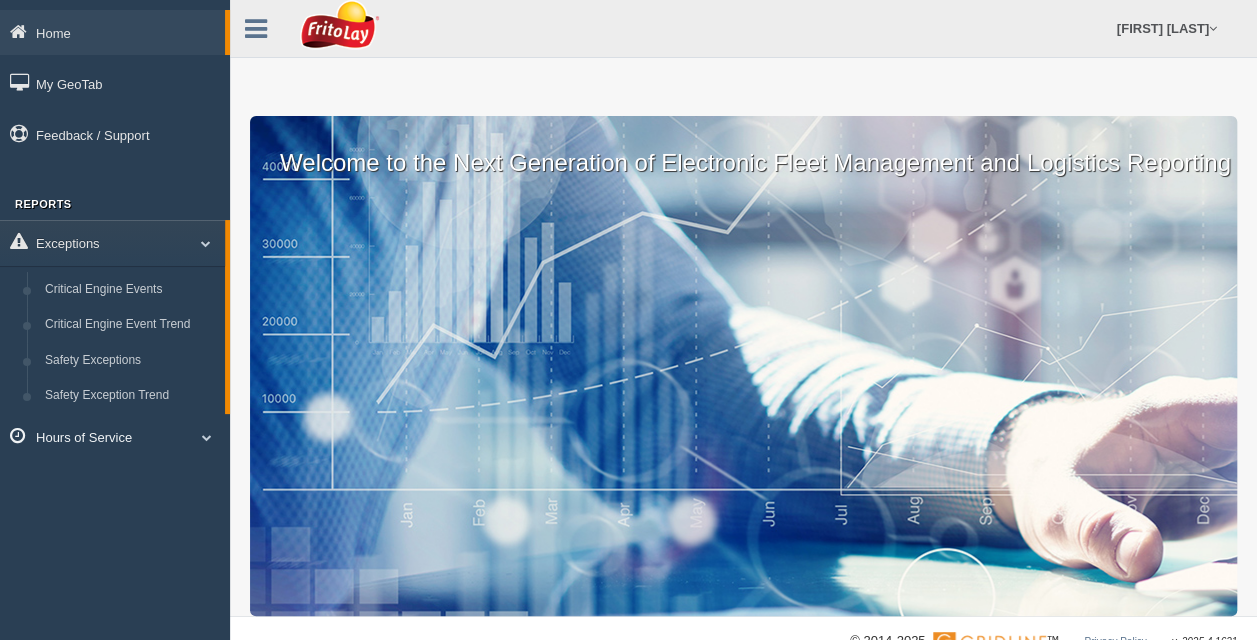 click on "Hours of Service" at bounding box center (115, 436) 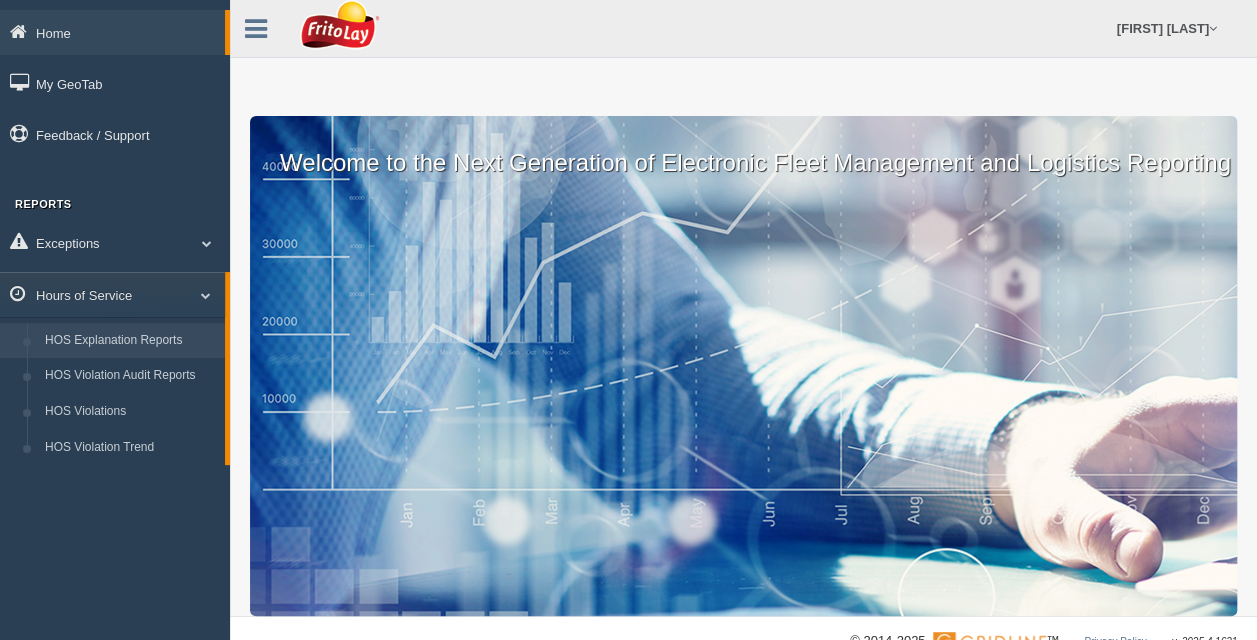 click on "HOS Explanation Reports" at bounding box center [130, 341] 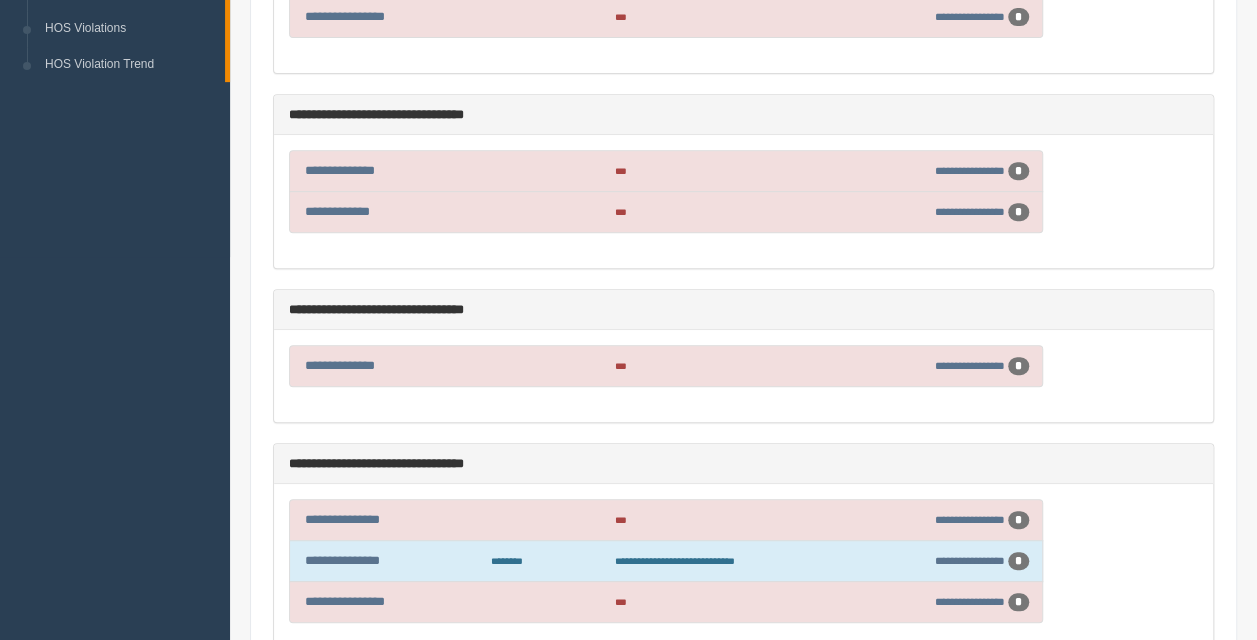 scroll, scrollTop: 500, scrollLeft: 0, axis: vertical 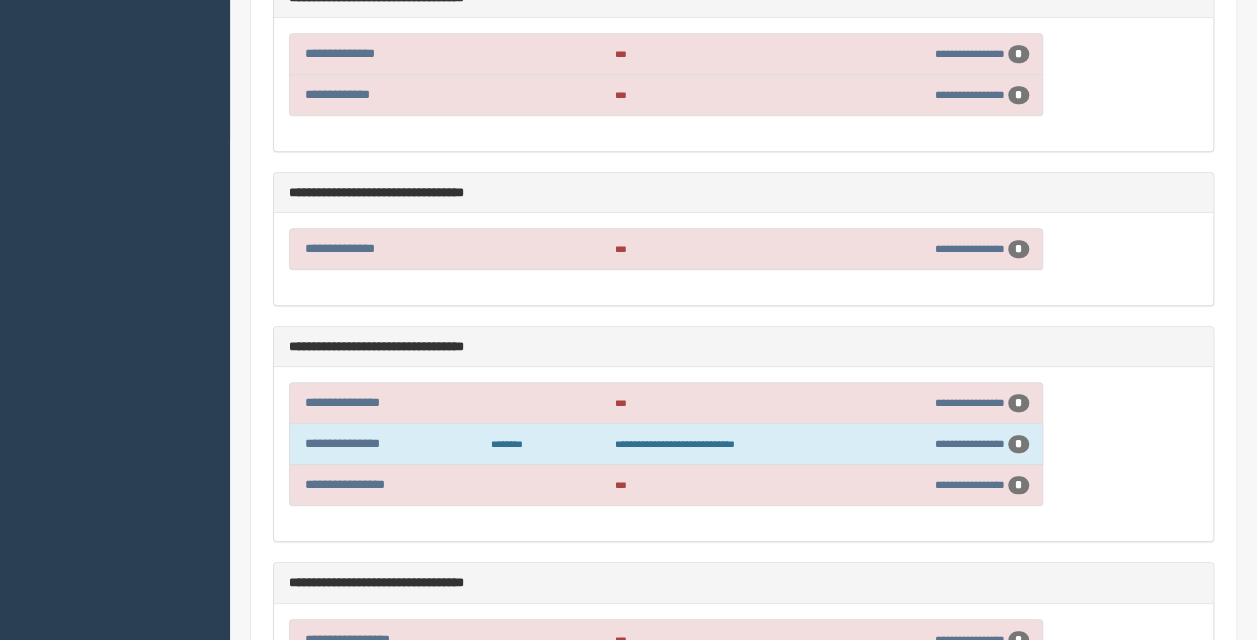 click on "***" at bounding box center [729, 402] 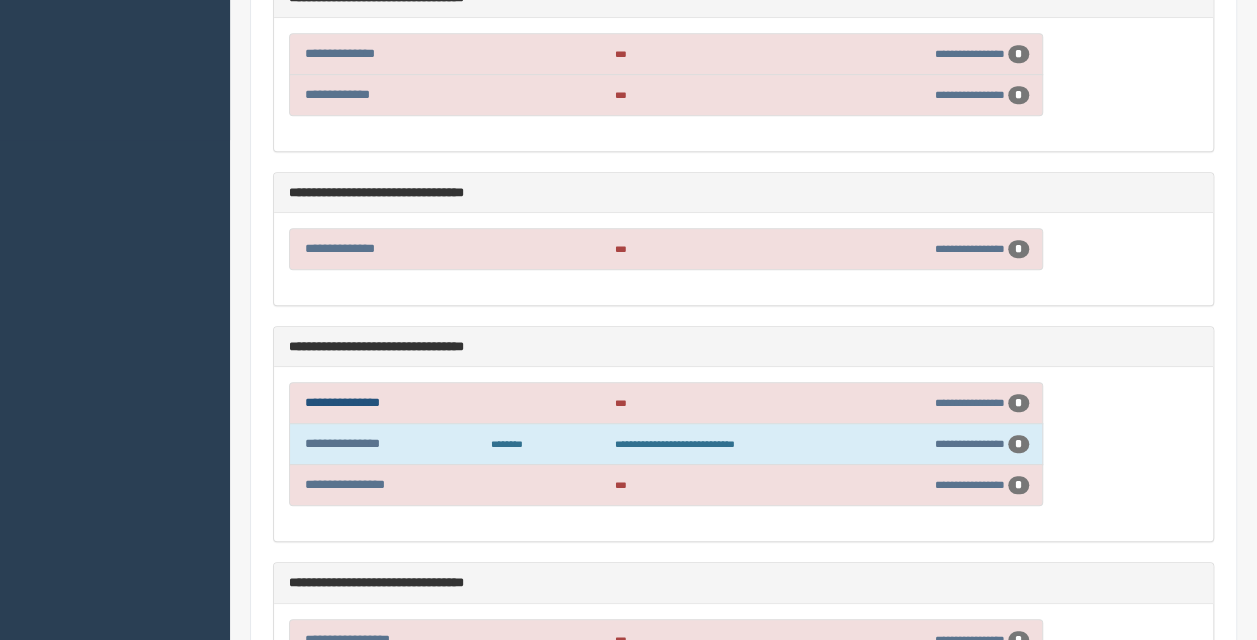 click on "**********" at bounding box center (342, 402) 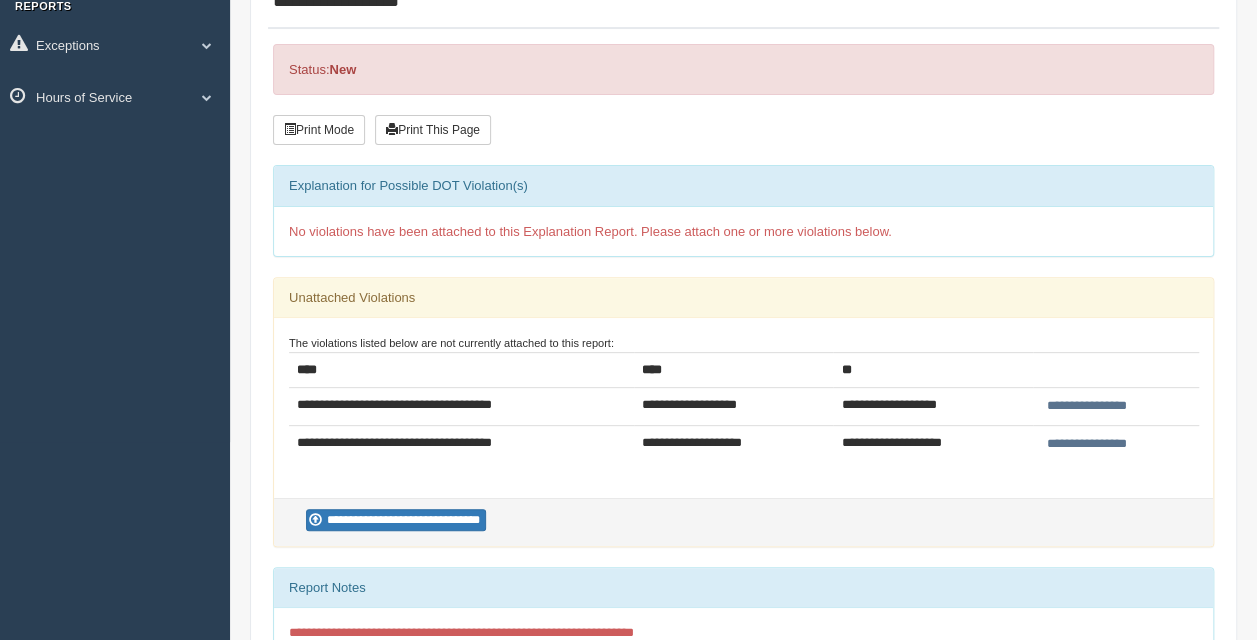 scroll, scrollTop: 200, scrollLeft: 0, axis: vertical 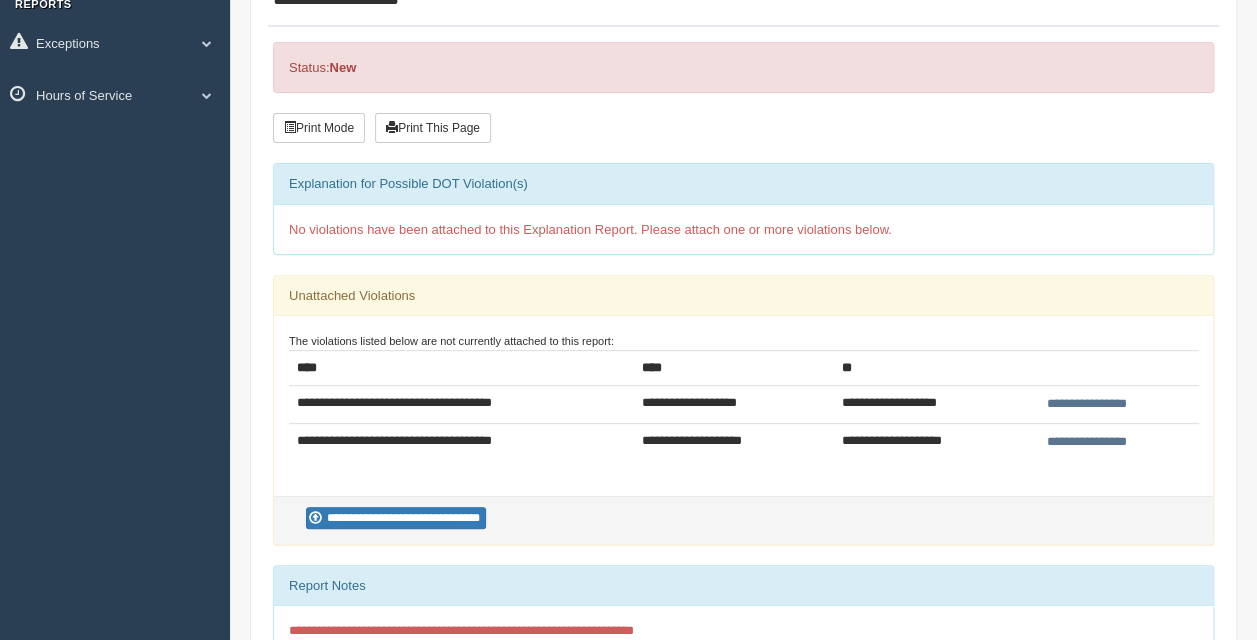 click on "**********" at bounding box center (1087, 442) 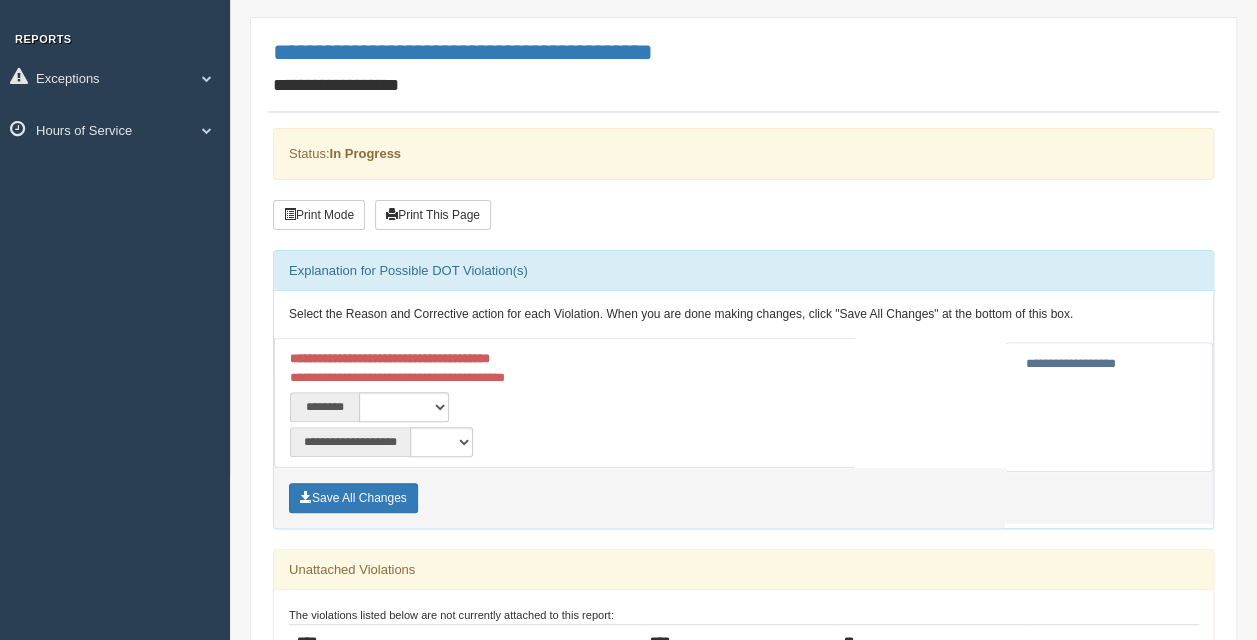 scroll, scrollTop: 200, scrollLeft: 0, axis: vertical 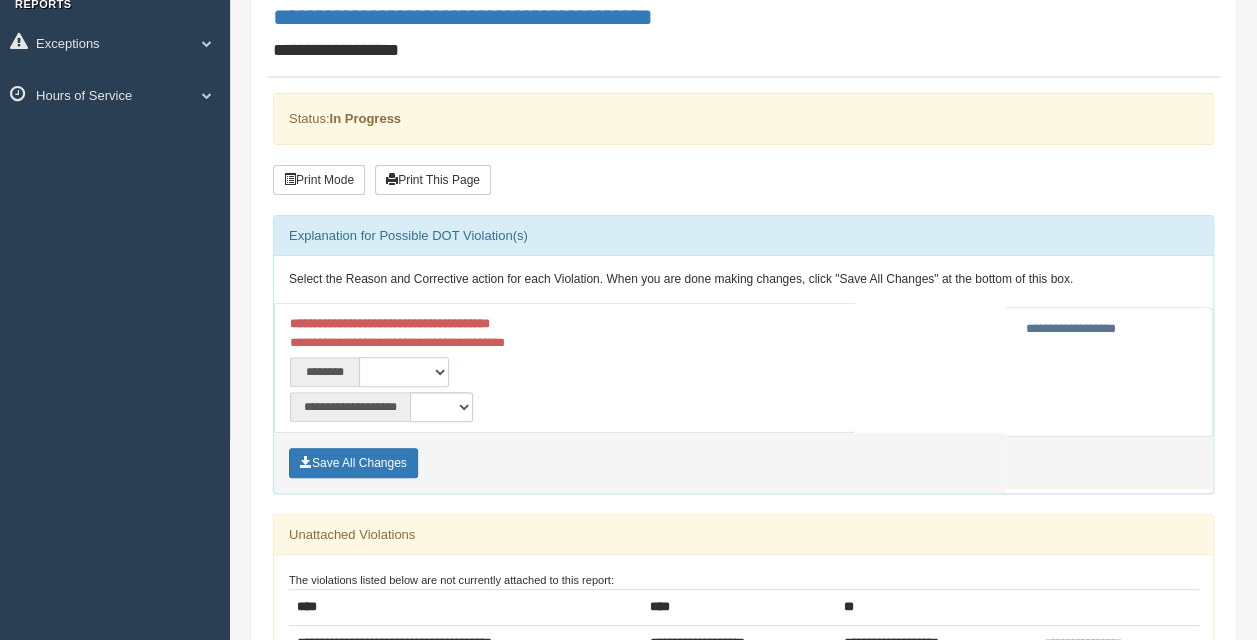 click on "**********" at bounding box center (404, 372) 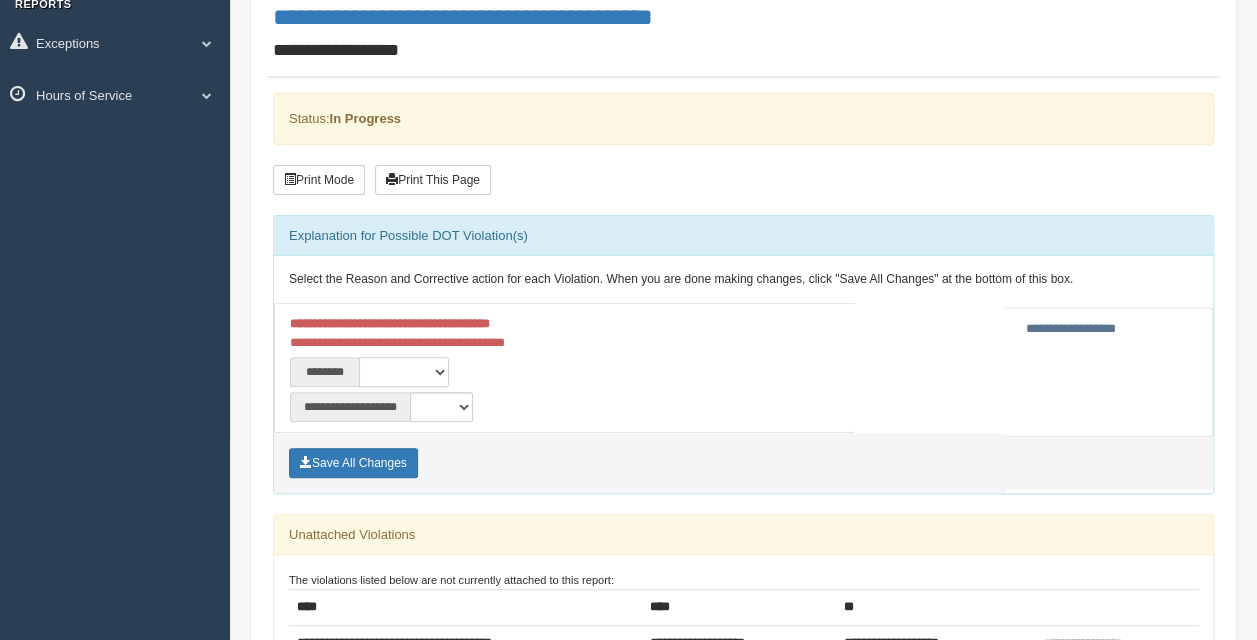 select on "****" 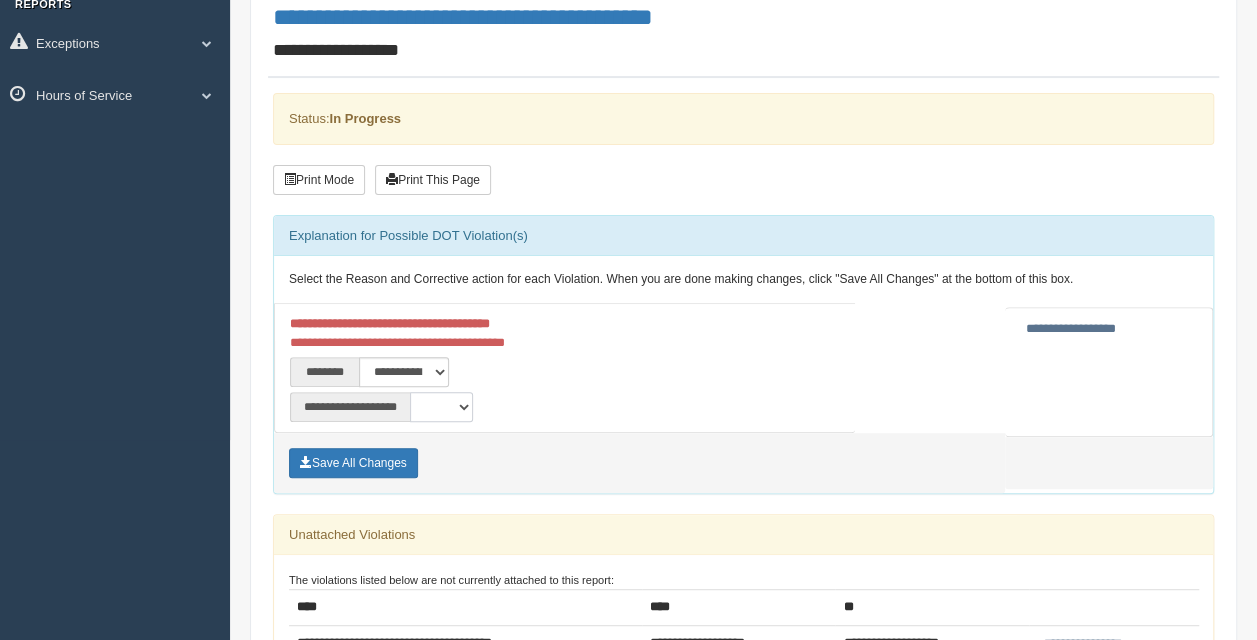 click on "**********" at bounding box center (441, 407) 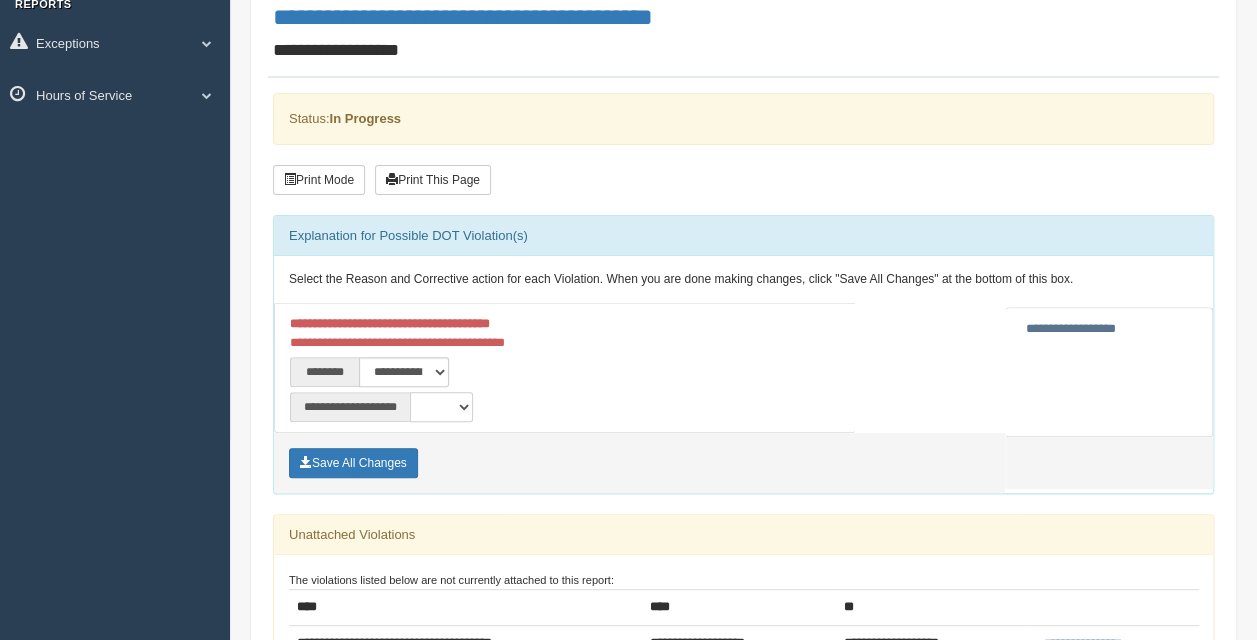 select on "**" 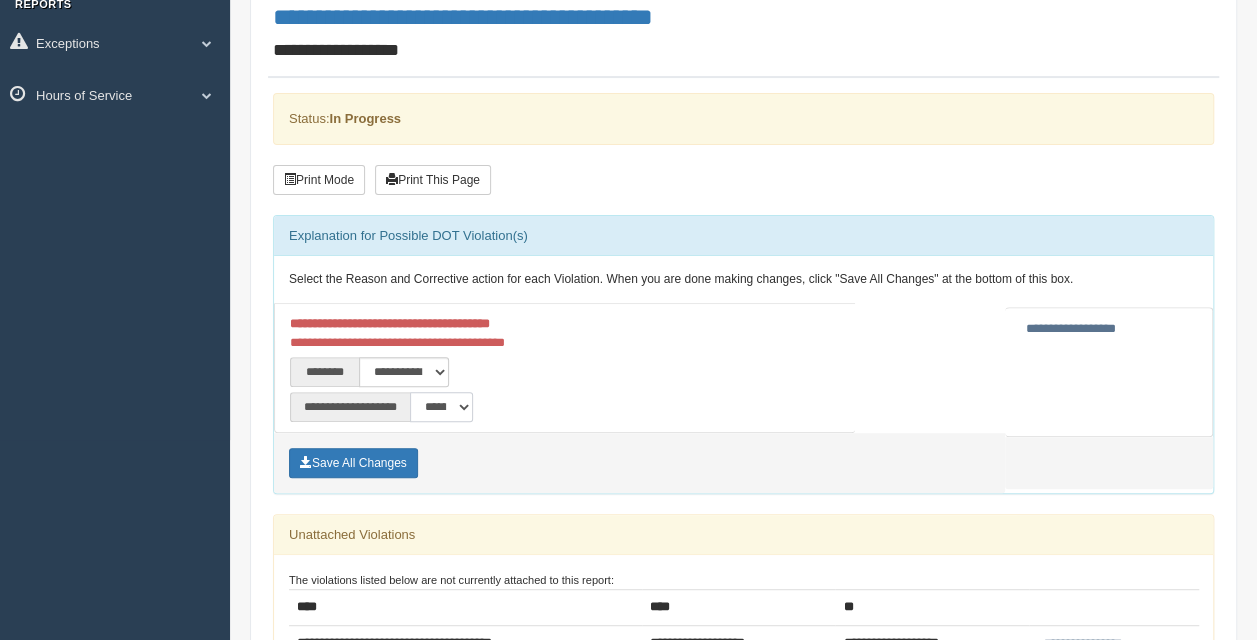 click on "**********" at bounding box center [441, 407] 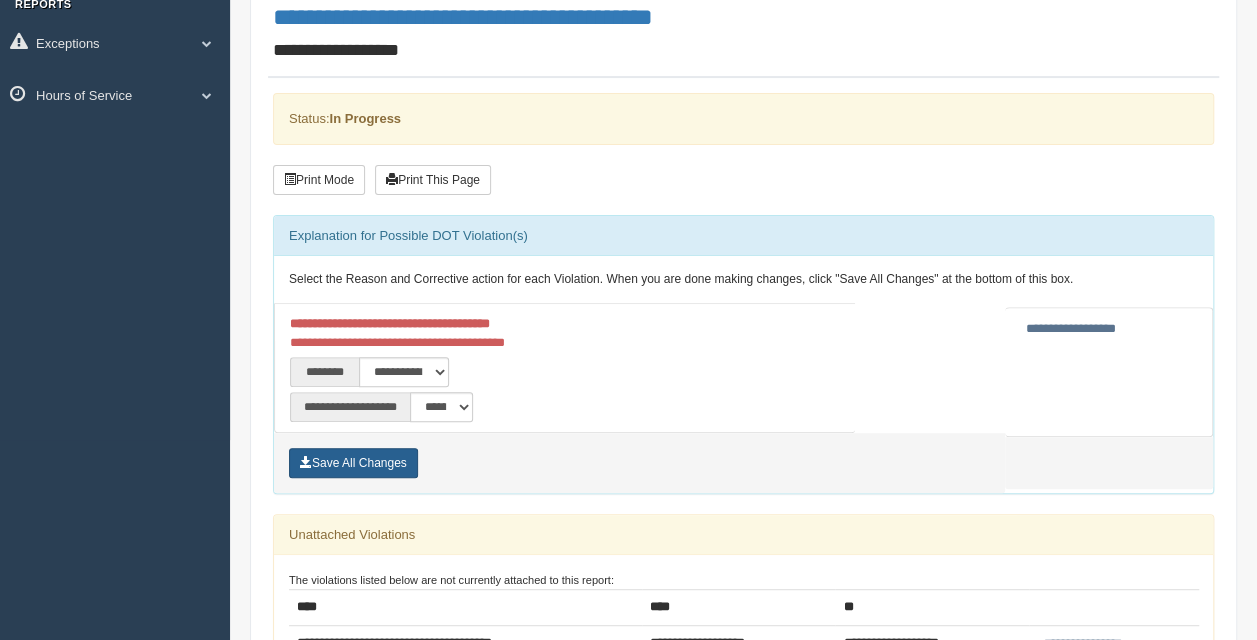 click on "Save All Changes" at bounding box center (353, 463) 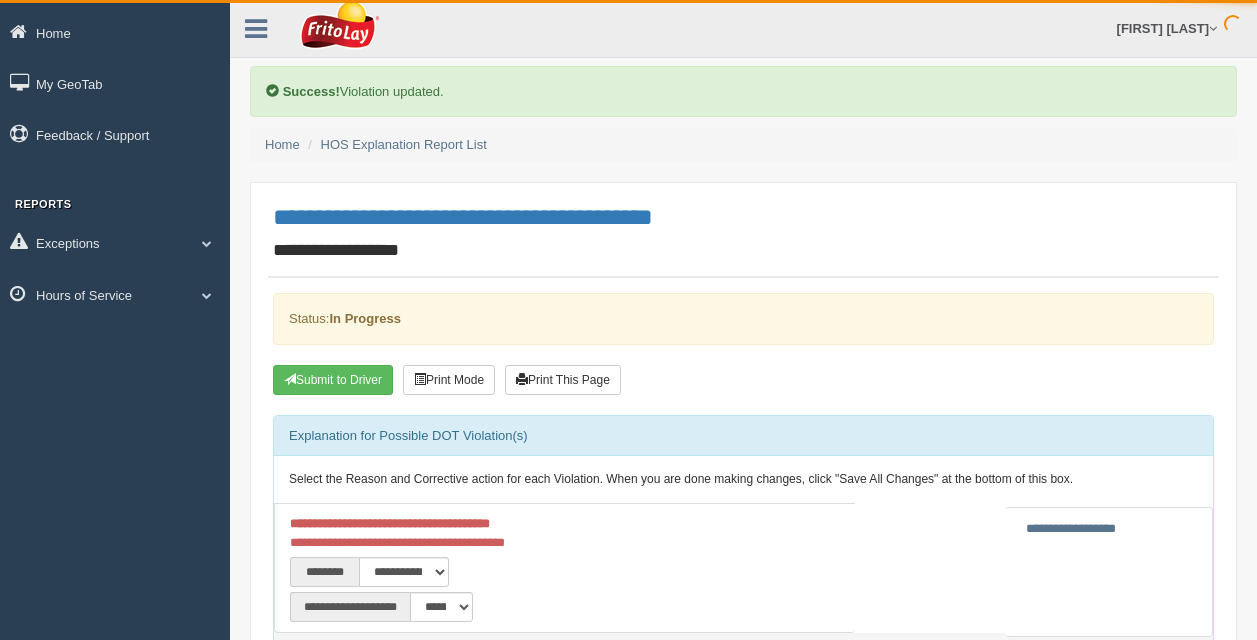 scroll, scrollTop: 0, scrollLeft: 0, axis: both 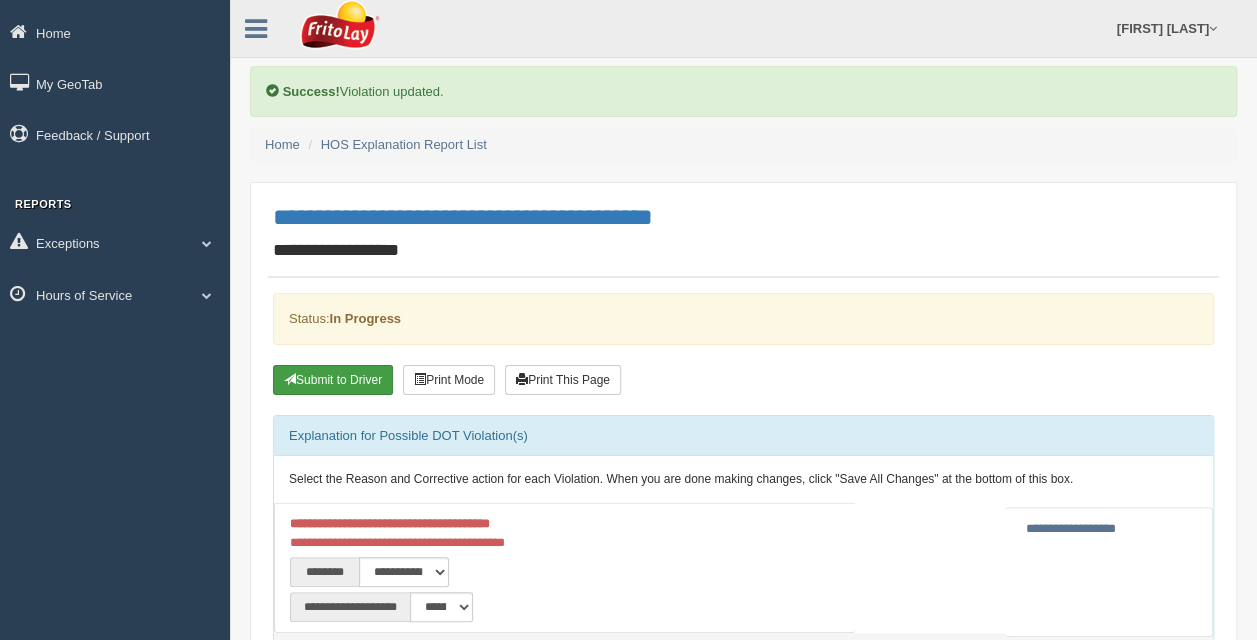 click on "Submit to Driver" at bounding box center (333, 380) 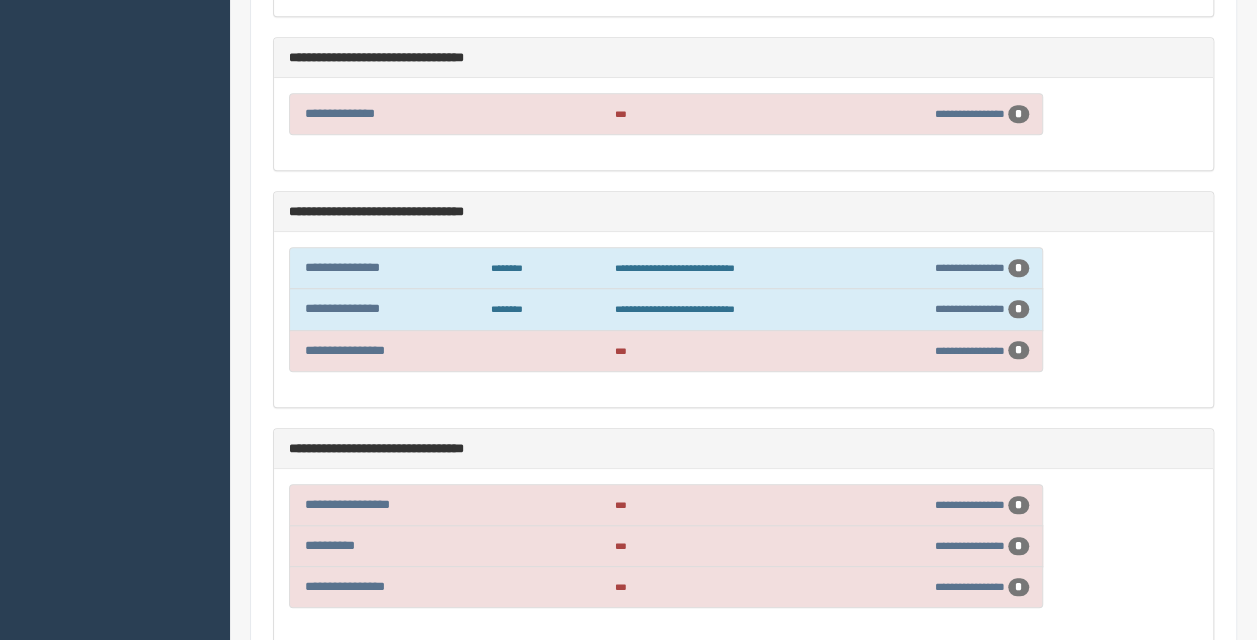 scroll, scrollTop: 700, scrollLeft: 0, axis: vertical 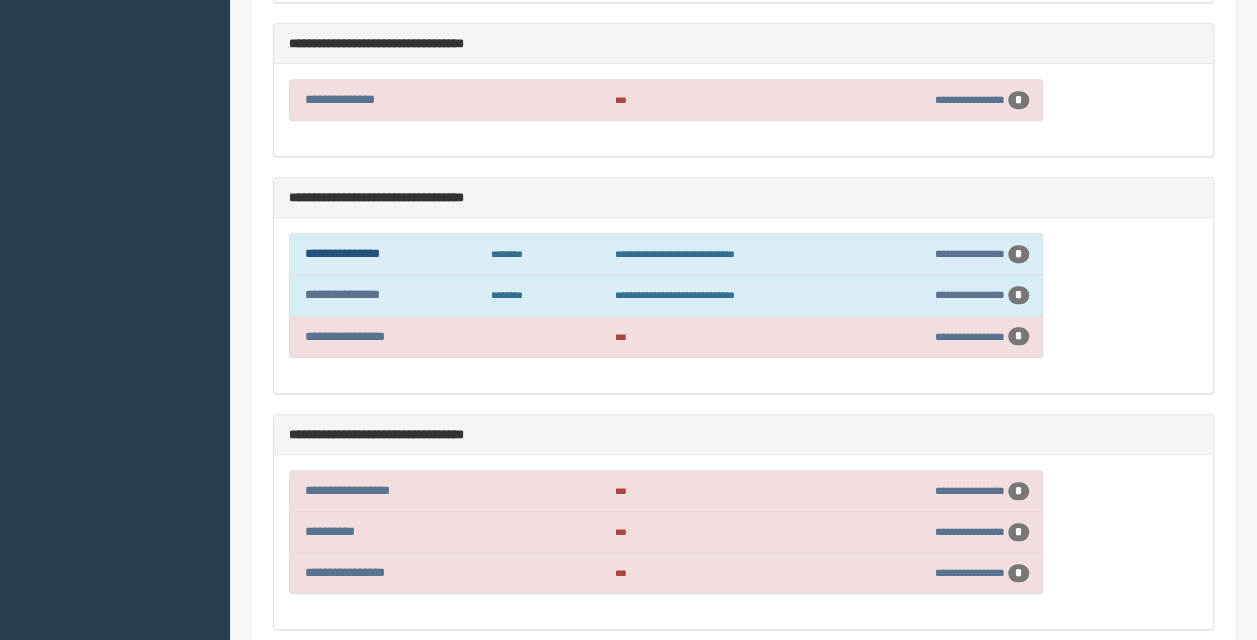 click on "**********" at bounding box center (342, 253) 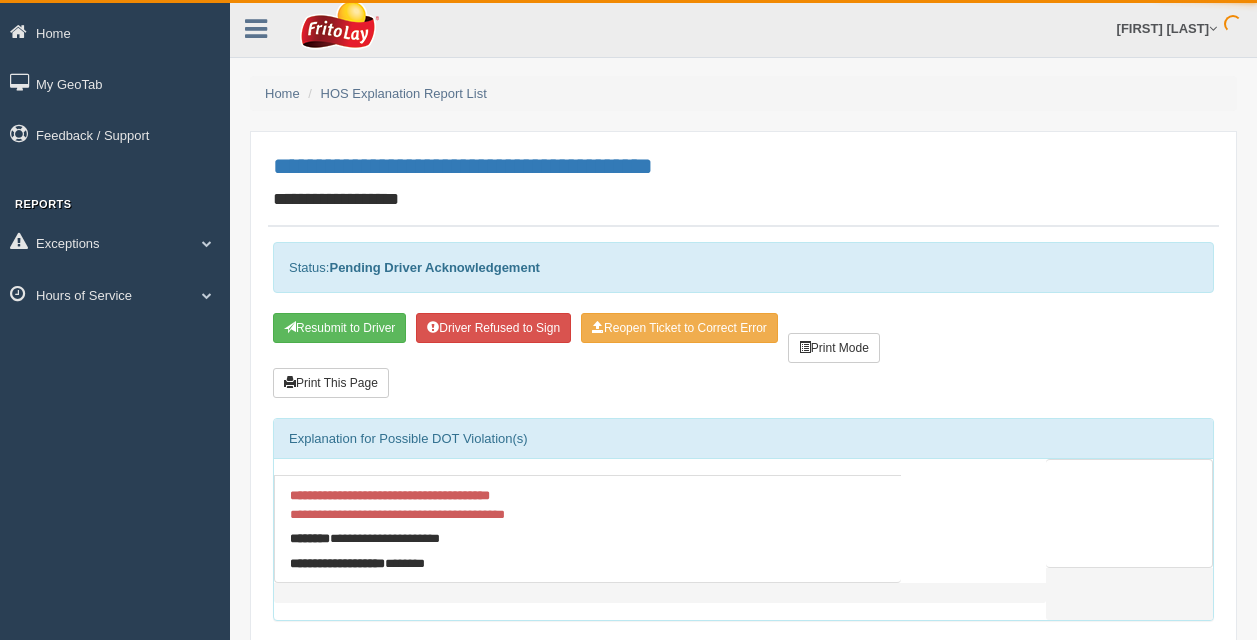 scroll, scrollTop: 0, scrollLeft: 0, axis: both 